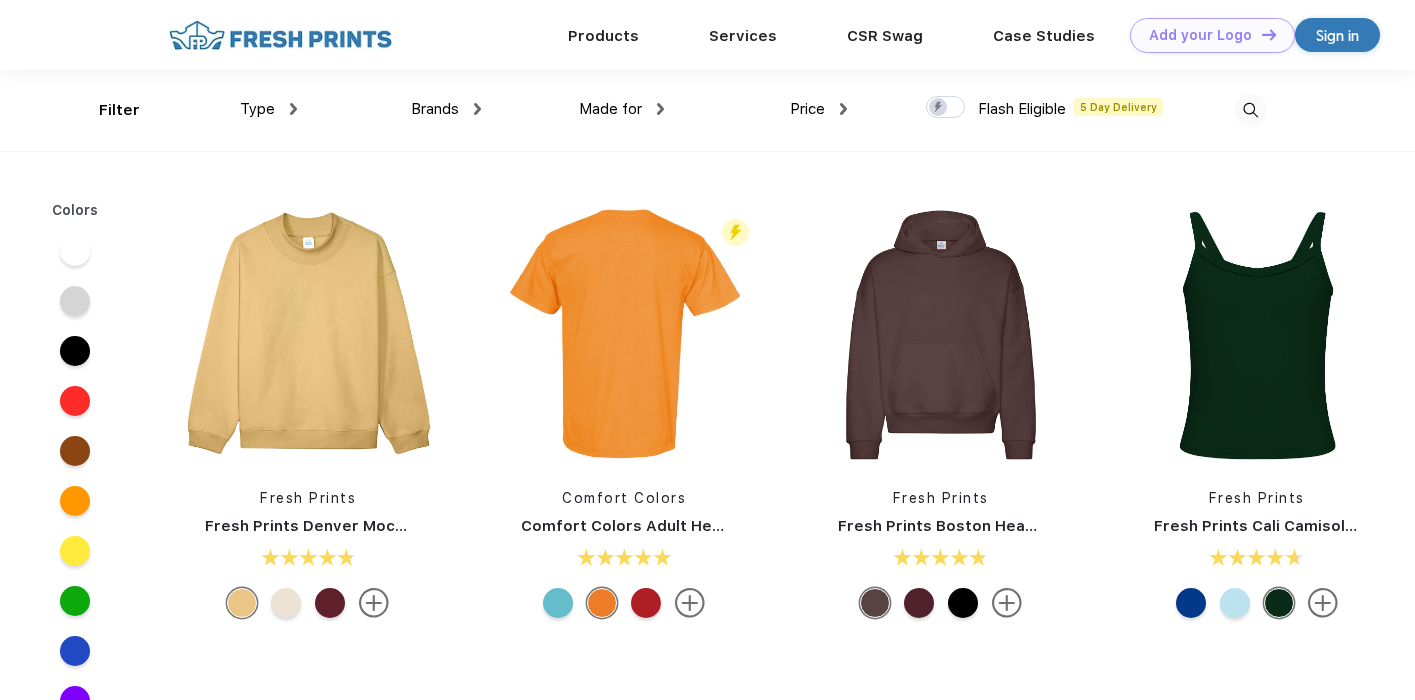 scroll, scrollTop: 0, scrollLeft: 0, axis: both 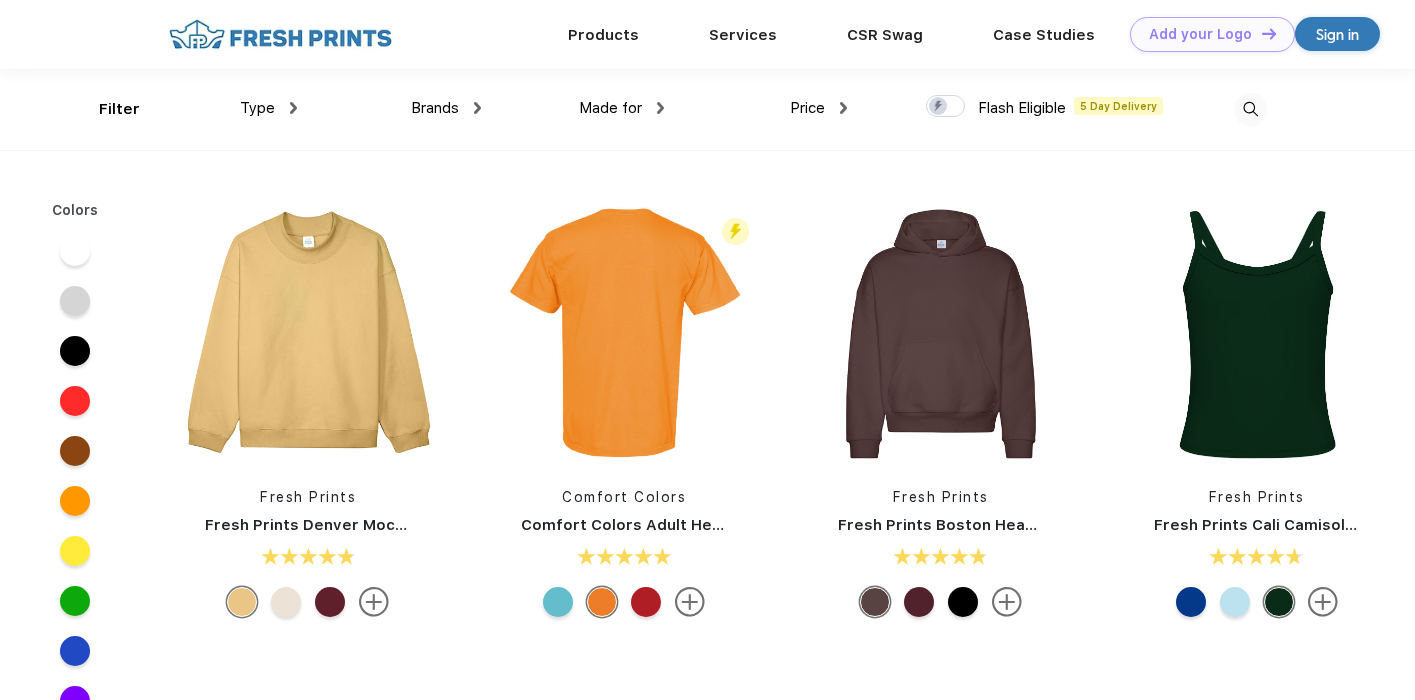 click on "Type" at bounding box center (257, 108) 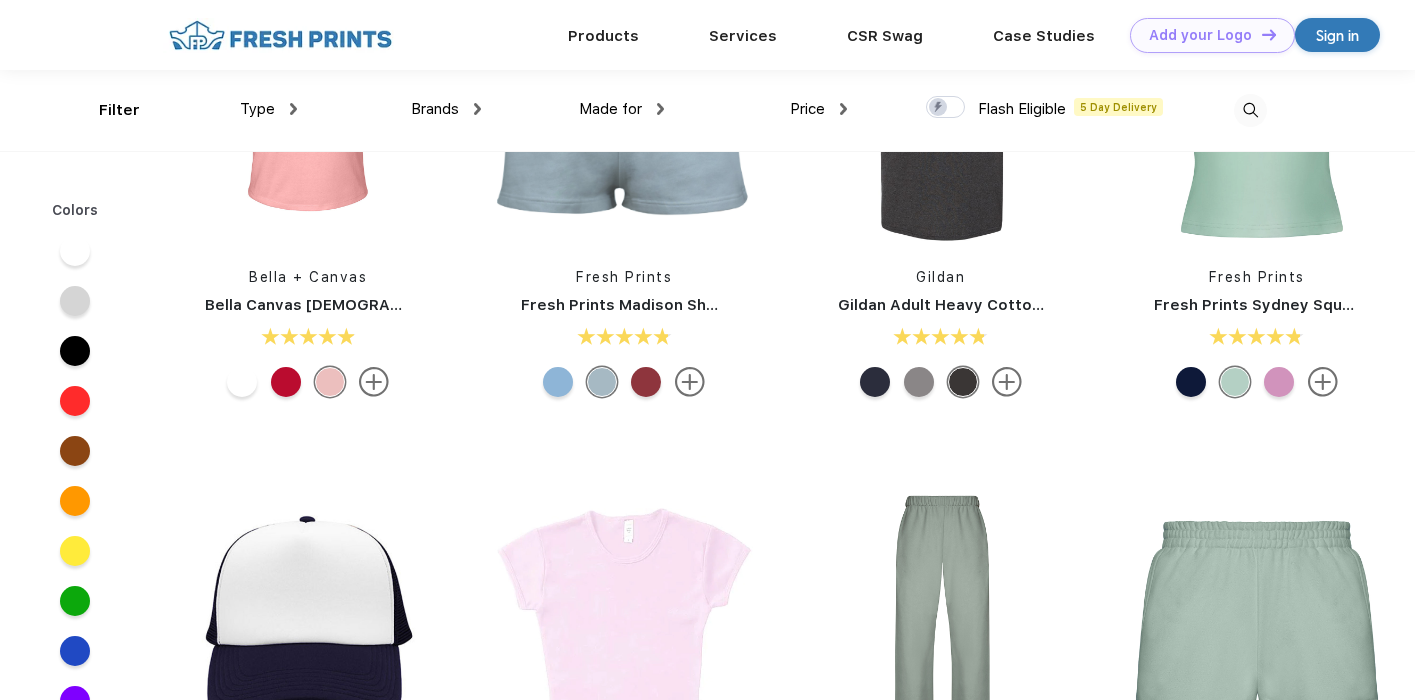 scroll, scrollTop: 0, scrollLeft: 0, axis: both 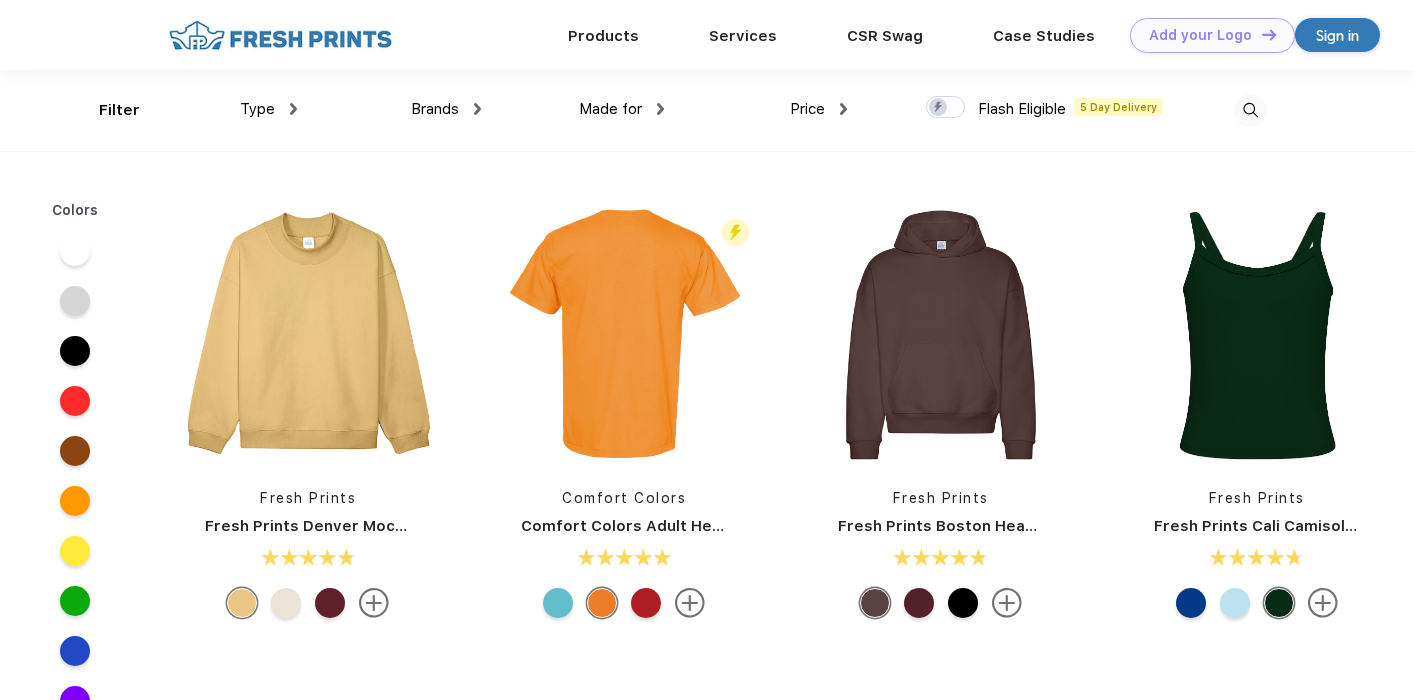 click on "Type  Shirts   Sweaters   Bottoms   Accessories   Hats   Tanks   Jackets   Jerseys   Polos" at bounding box center (205, 110) 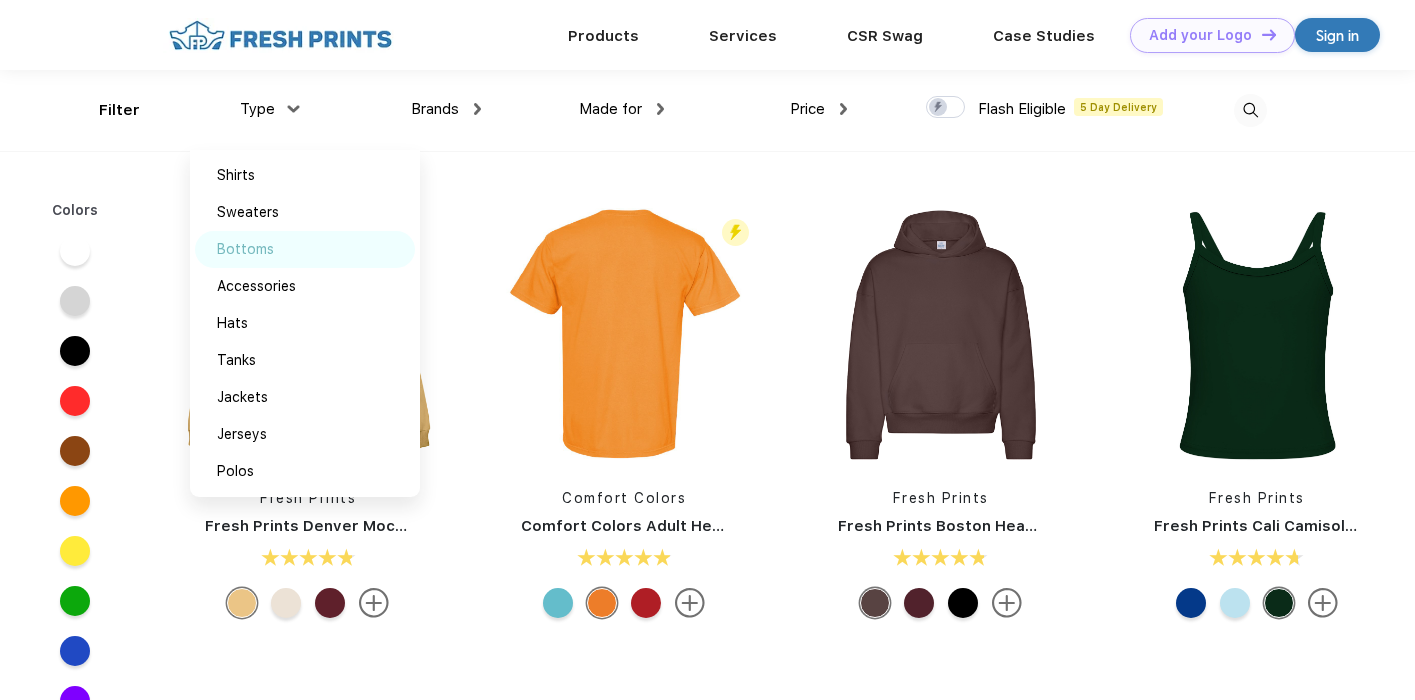 click on "Bottoms" at bounding box center [245, 249] 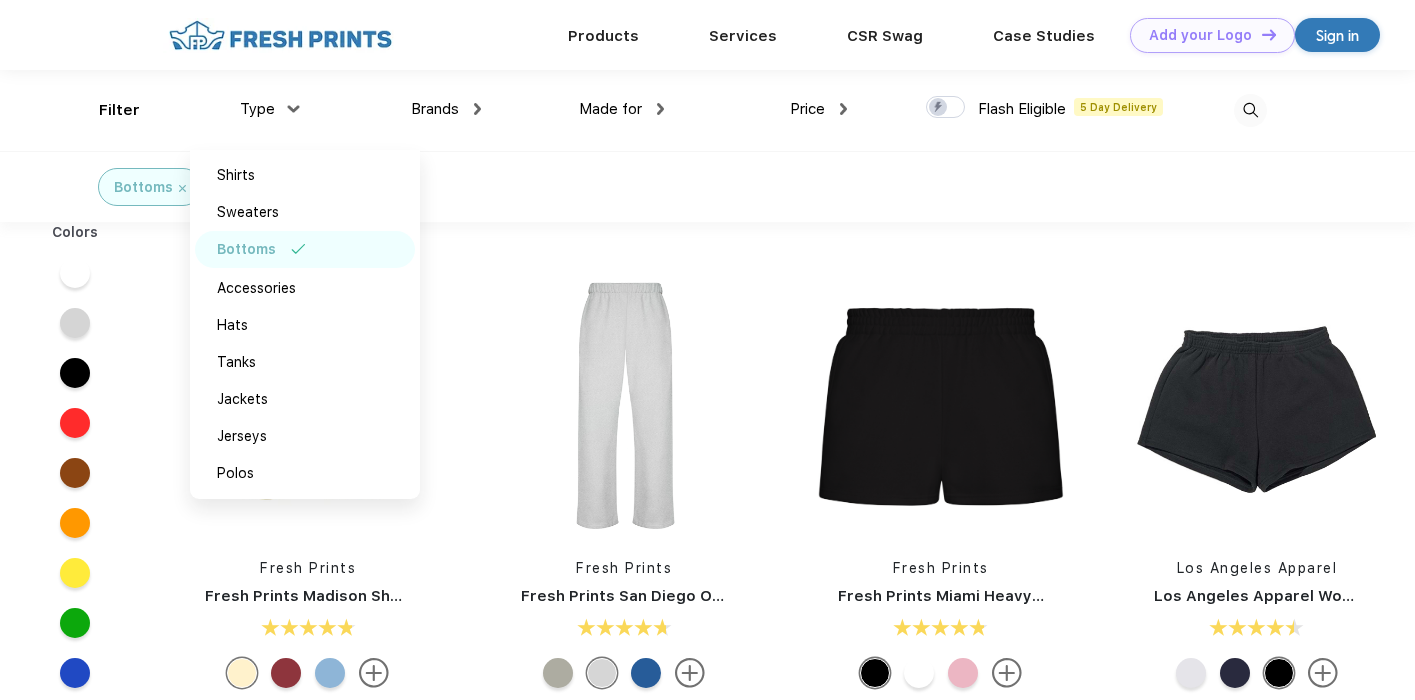 click on "Bottoms" at bounding box center (707, 186) 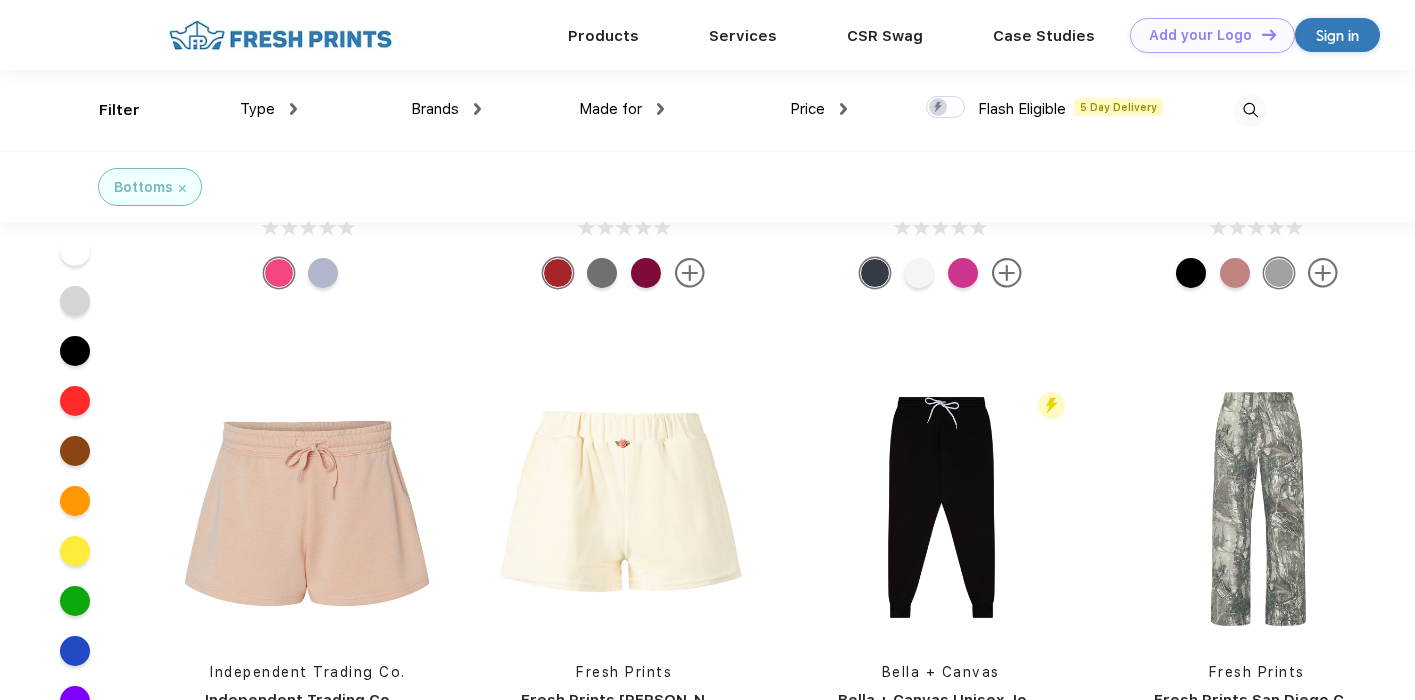 scroll, scrollTop: 430, scrollLeft: 0, axis: vertical 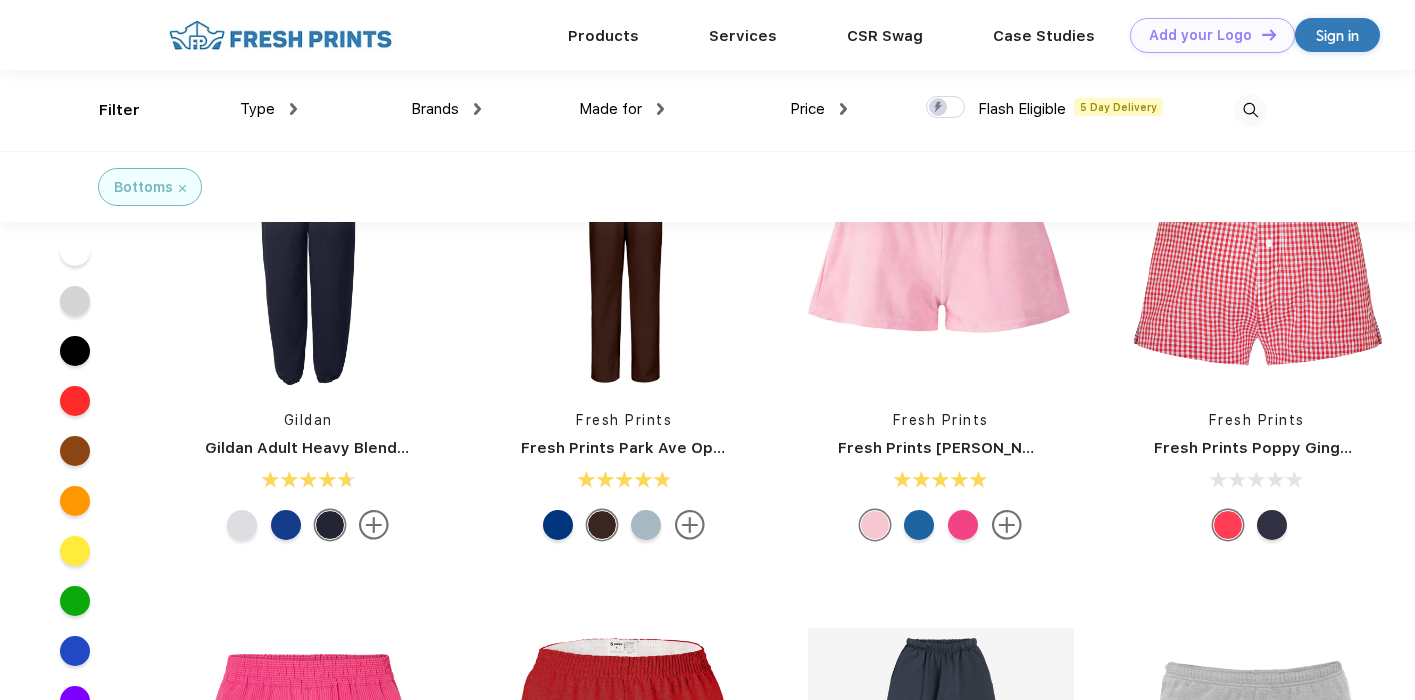click on "Type" at bounding box center (257, 109) 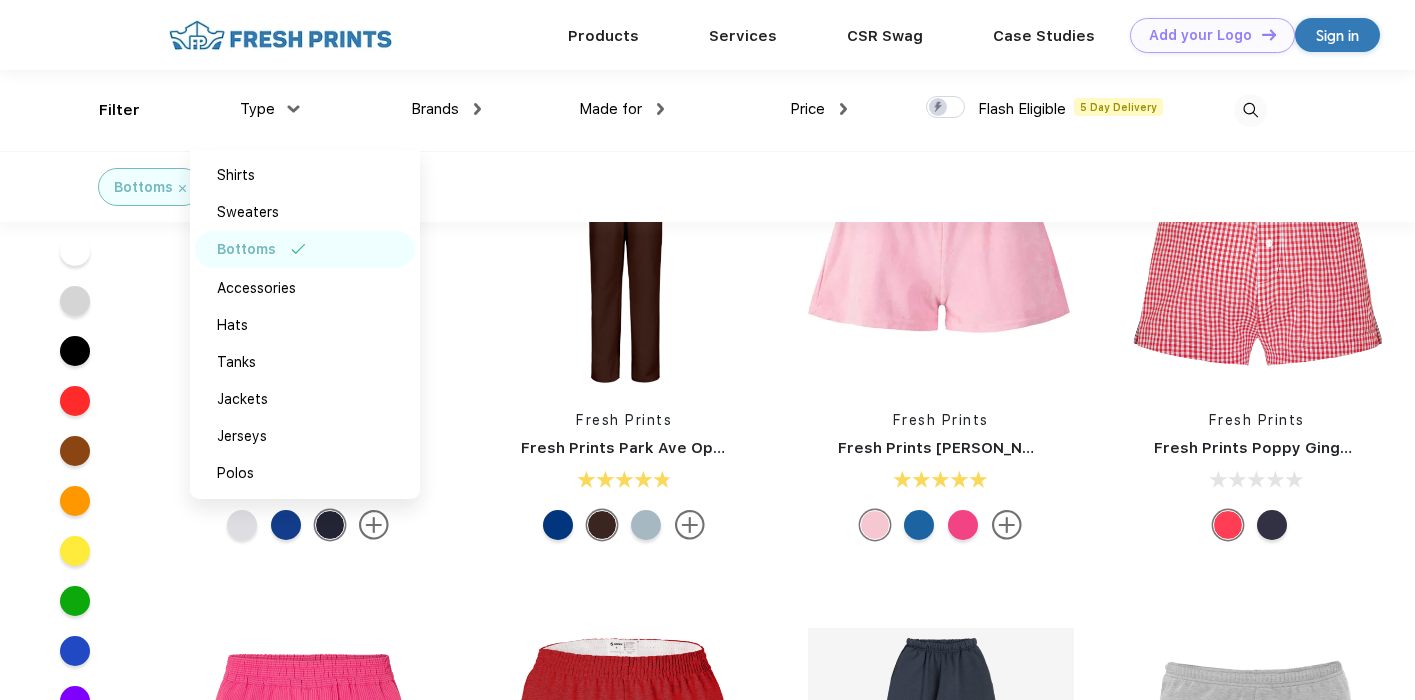 click on "Brands" at bounding box center [446, 109] 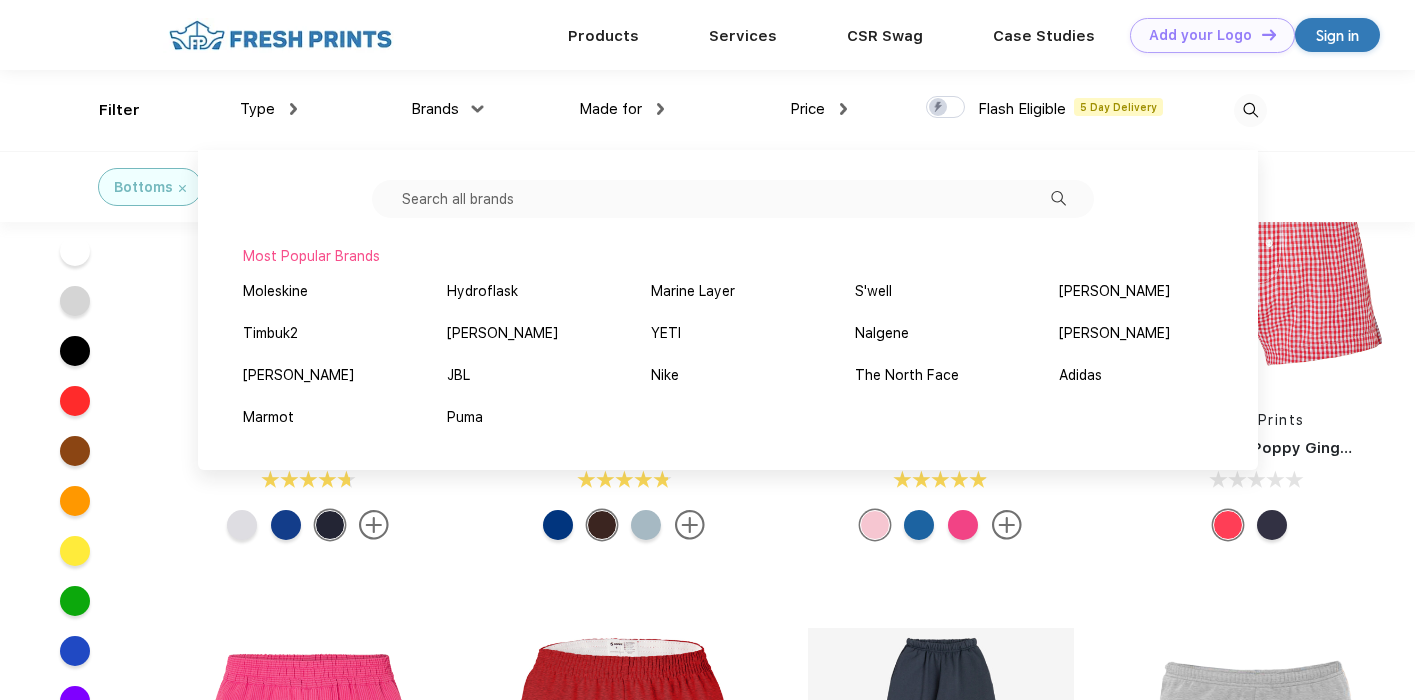 click on "Type  Shirts   Sweaters   Bottoms   Accessories   Hats   Tanks   Jackets   Jerseys   Polos" at bounding box center [205, 110] 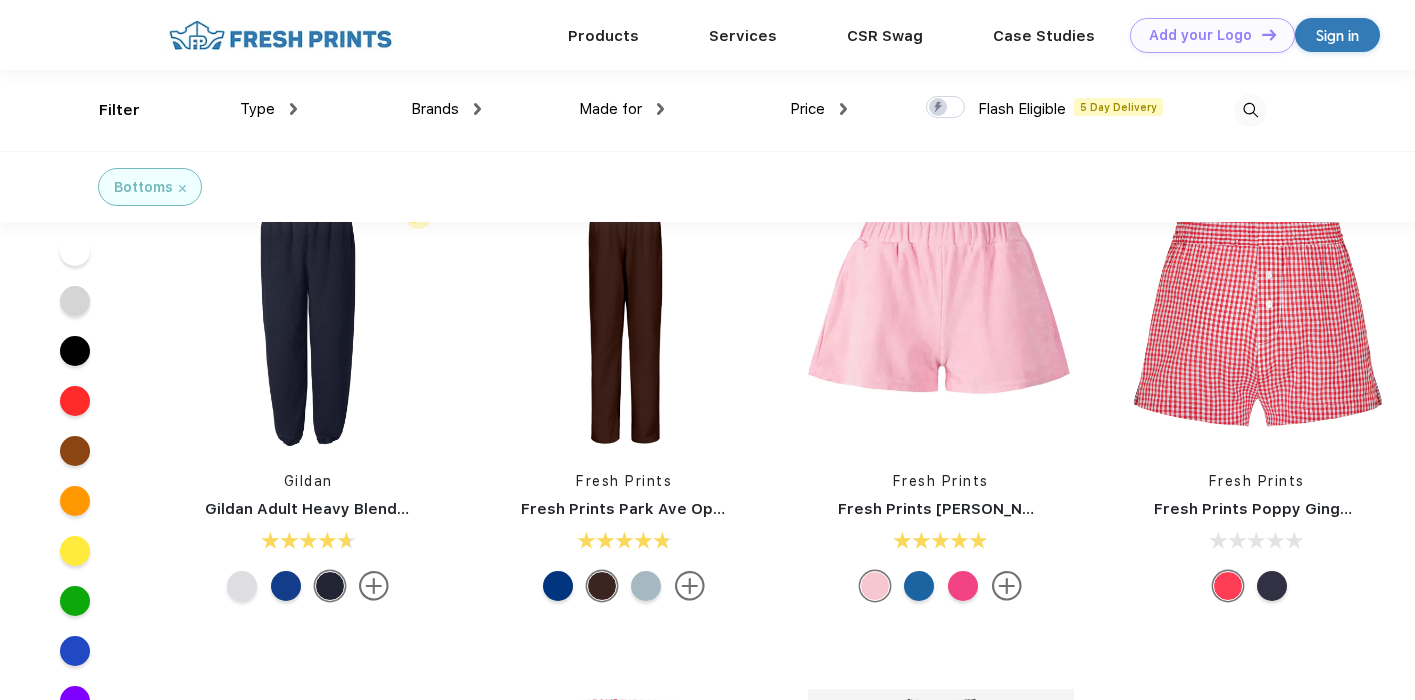 scroll, scrollTop: 177, scrollLeft: 0, axis: vertical 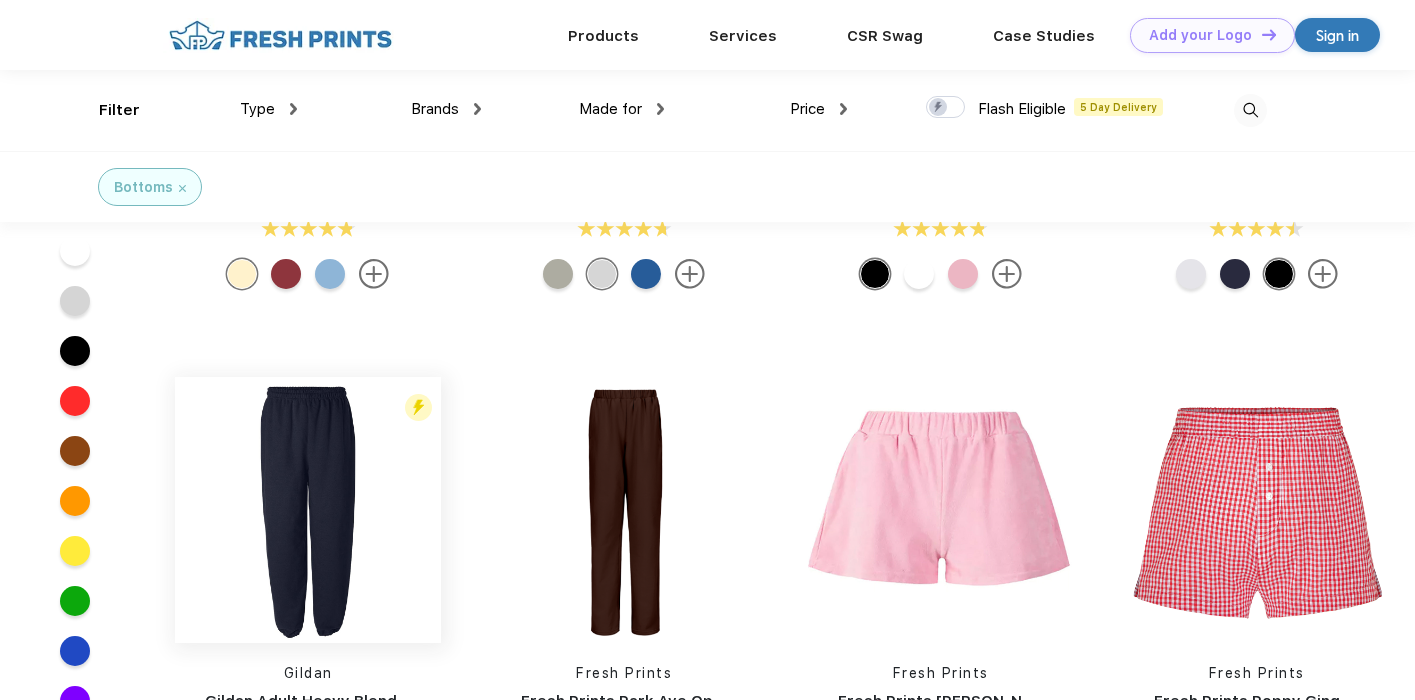 click at bounding box center [308, 510] 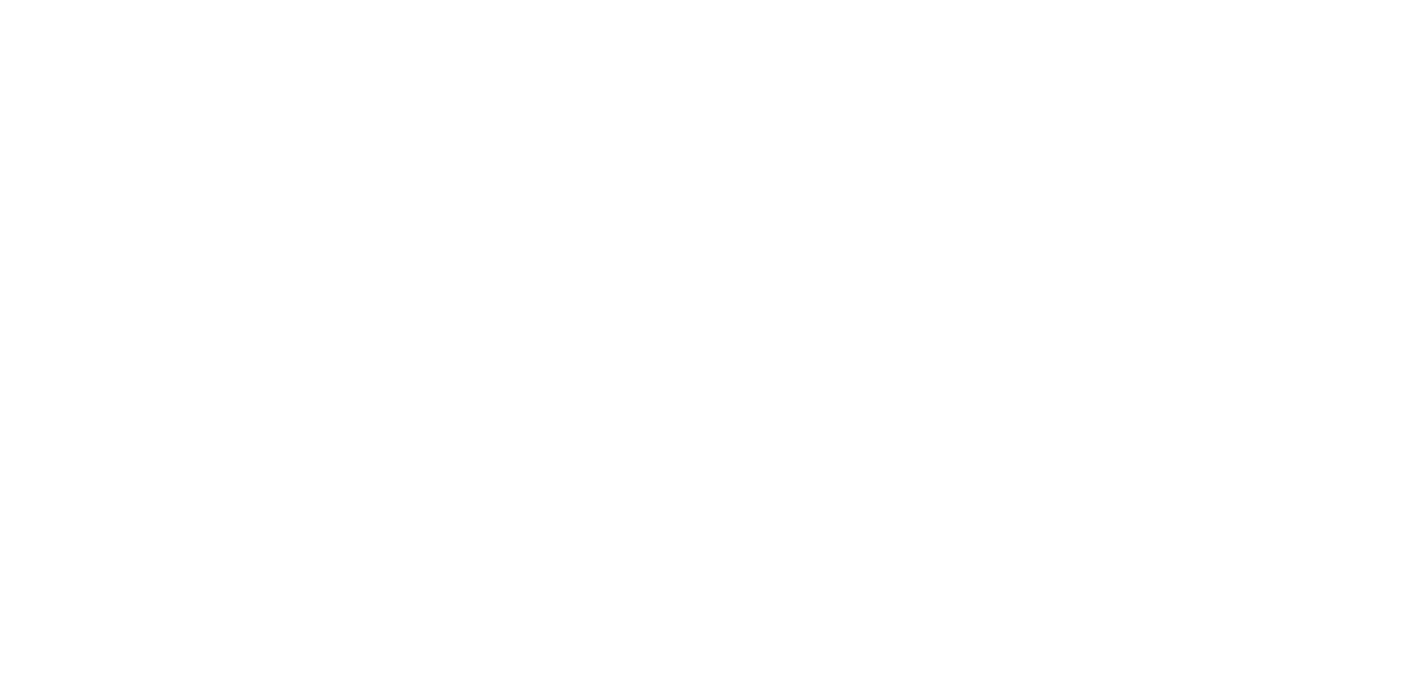 scroll, scrollTop: 0, scrollLeft: 0, axis: both 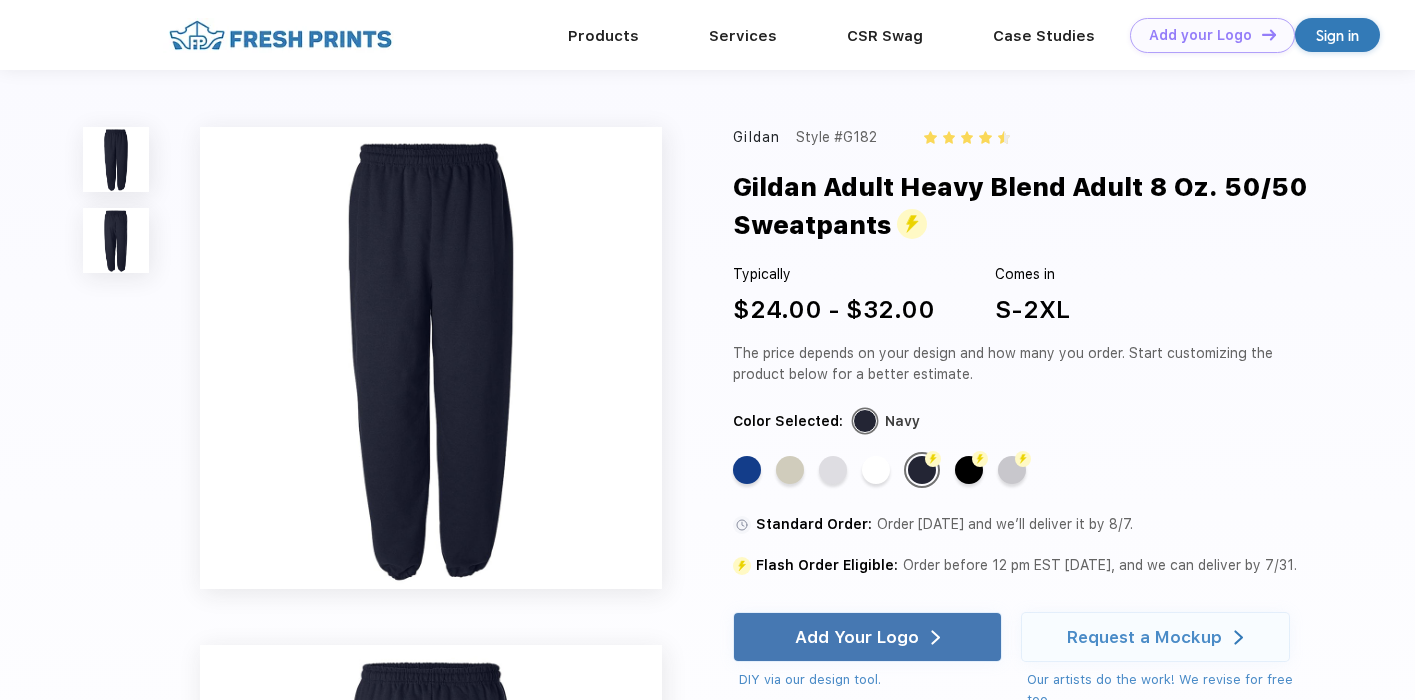 click at bounding box center (115, 240) 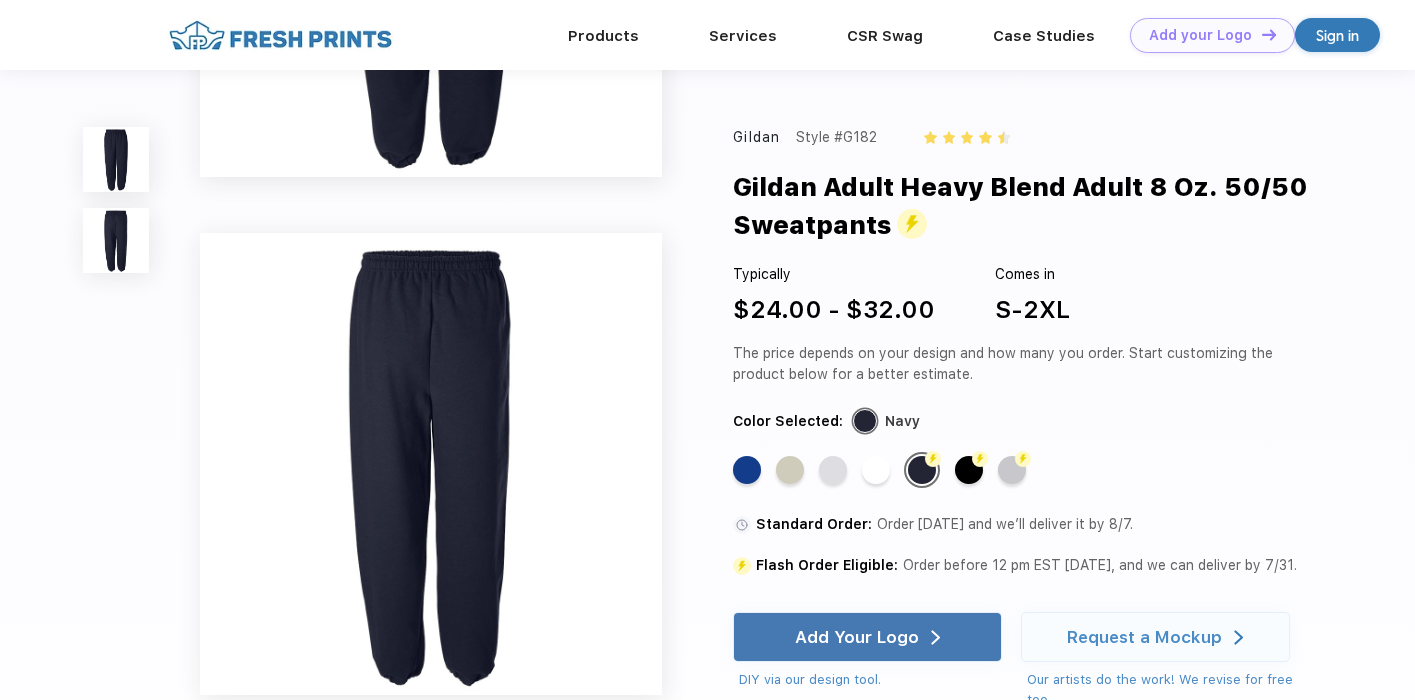 scroll, scrollTop: 438, scrollLeft: 0, axis: vertical 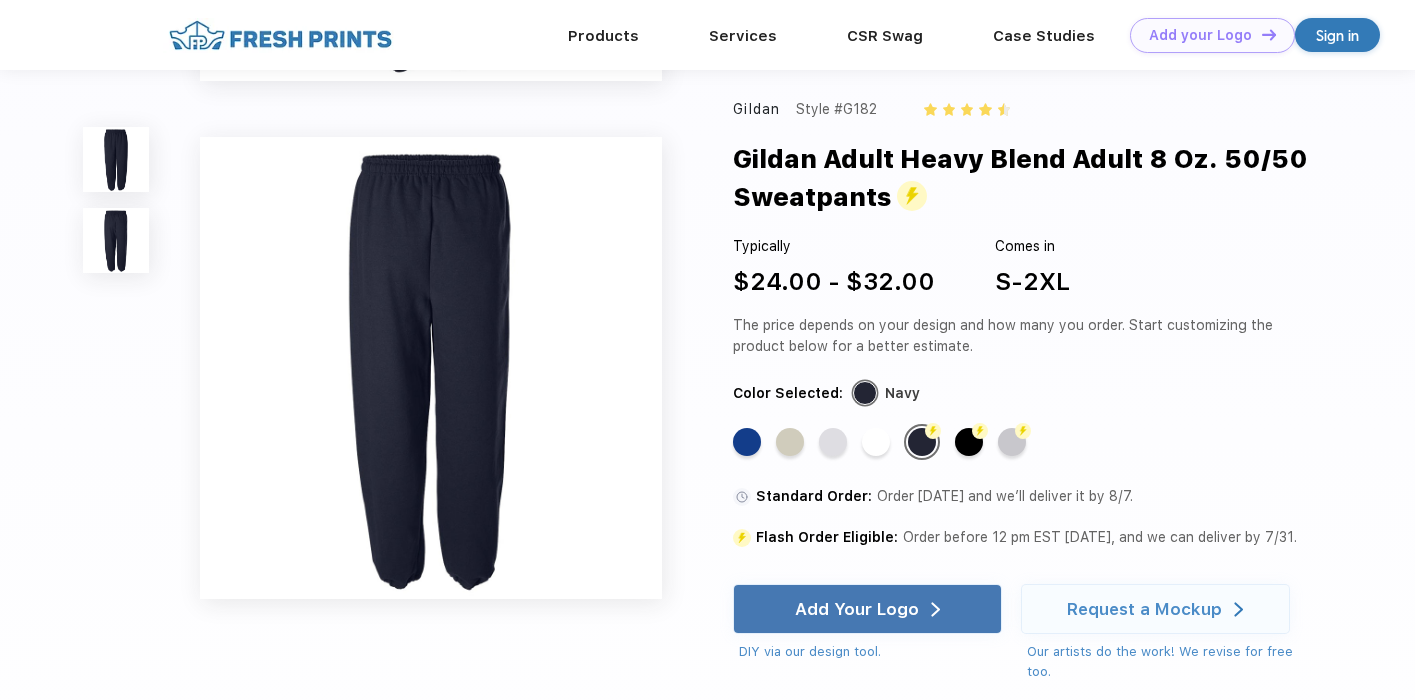click at bounding box center [431, 368] 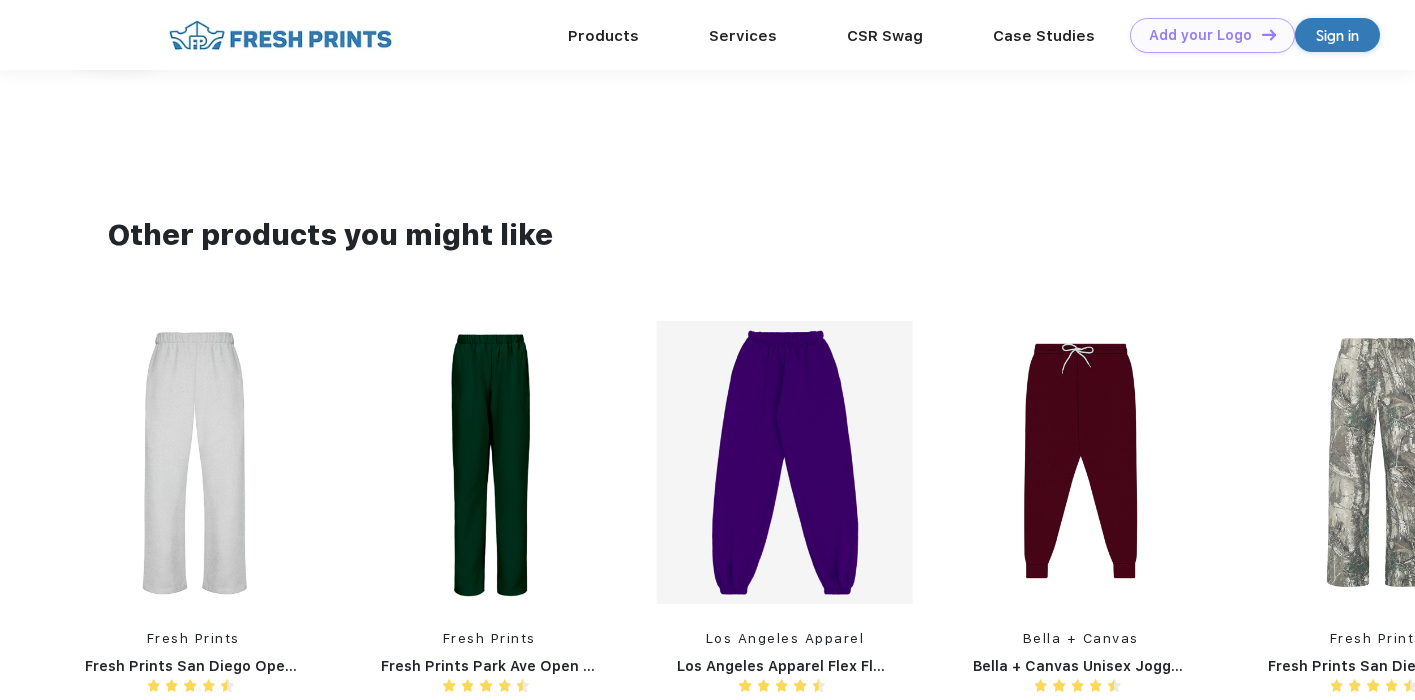 scroll, scrollTop: 1381, scrollLeft: 0, axis: vertical 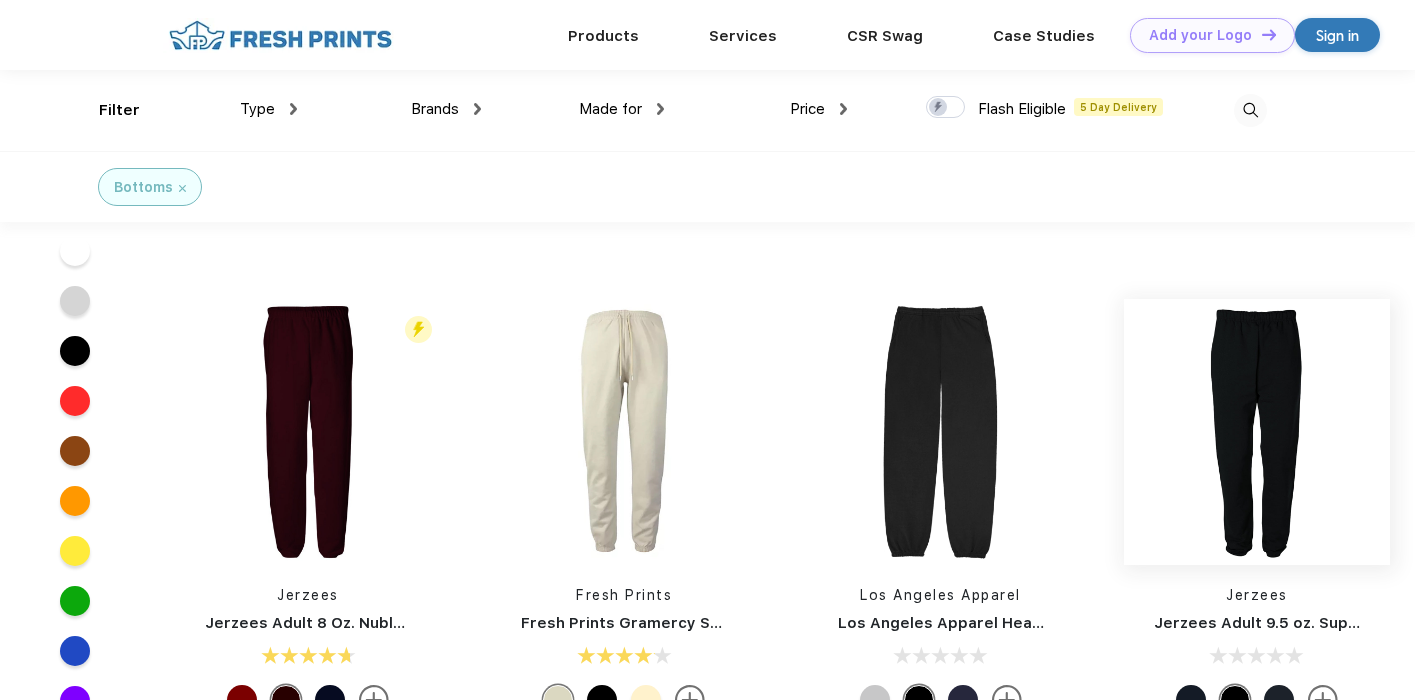 click at bounding box center (1257, 432) 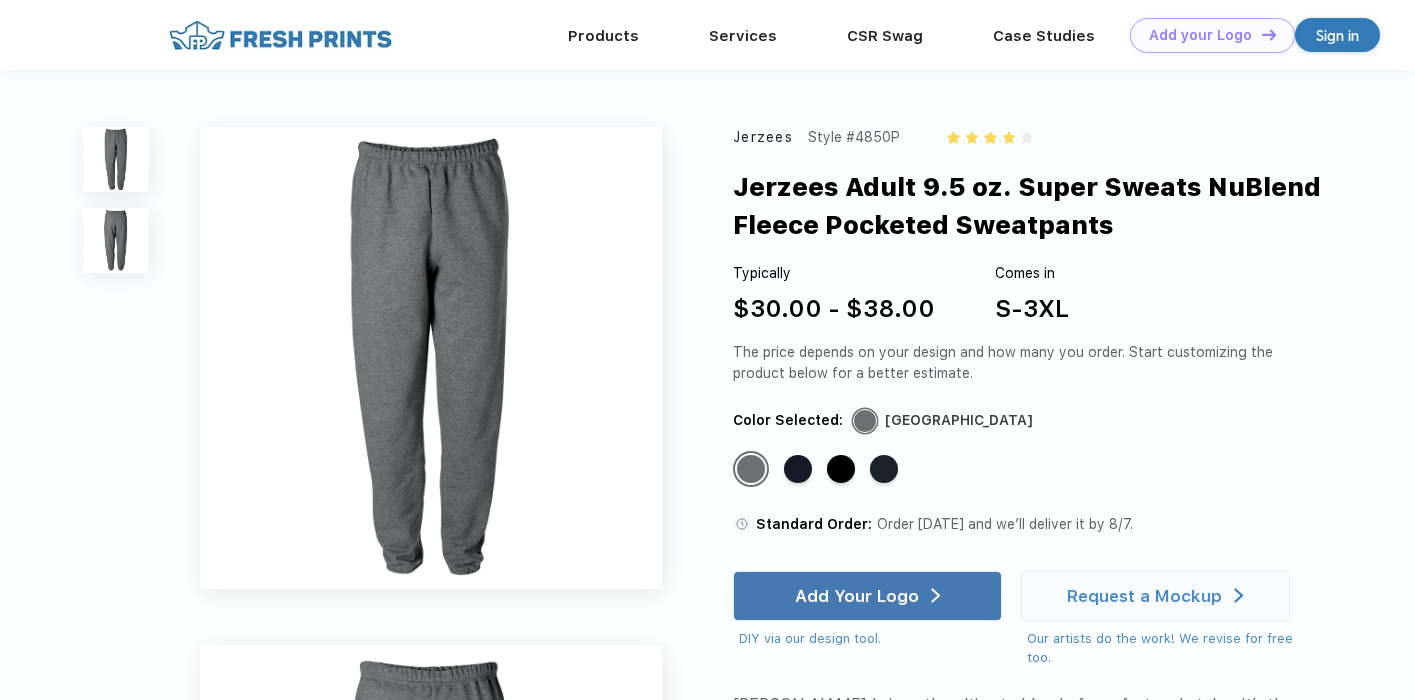 click at bounding box center (115, 240) 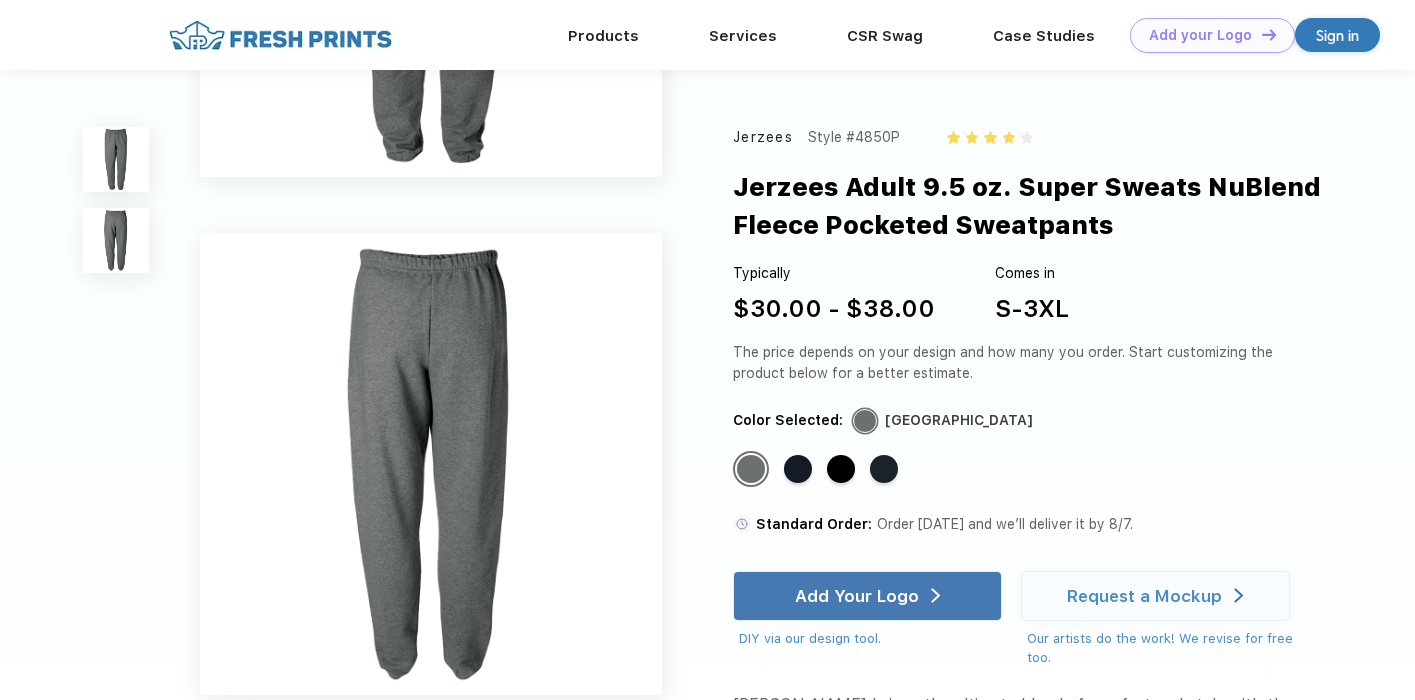 scroll, scrollTop: 438, scrollLeft: 0, axis: vertical 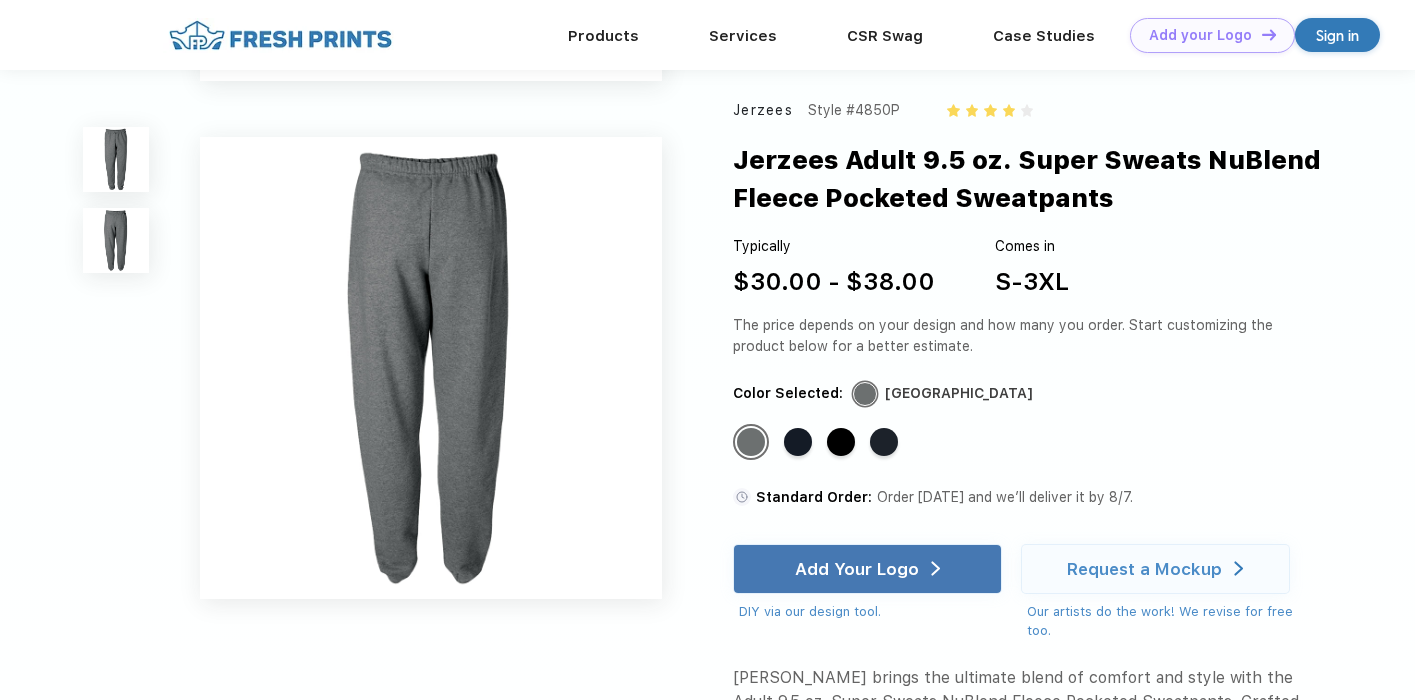 click at bounding box center (431, 368) 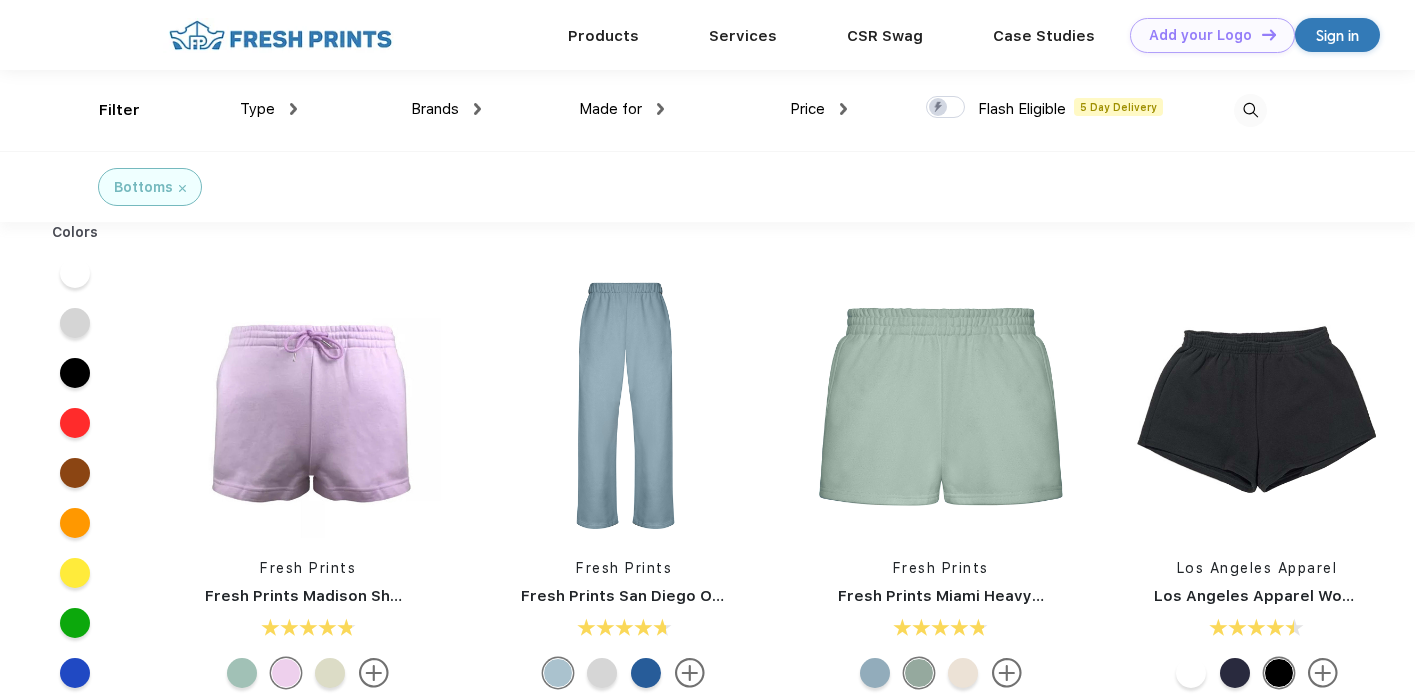 scroll, scrollTop: 0, scrollLeft: 0, axis: both 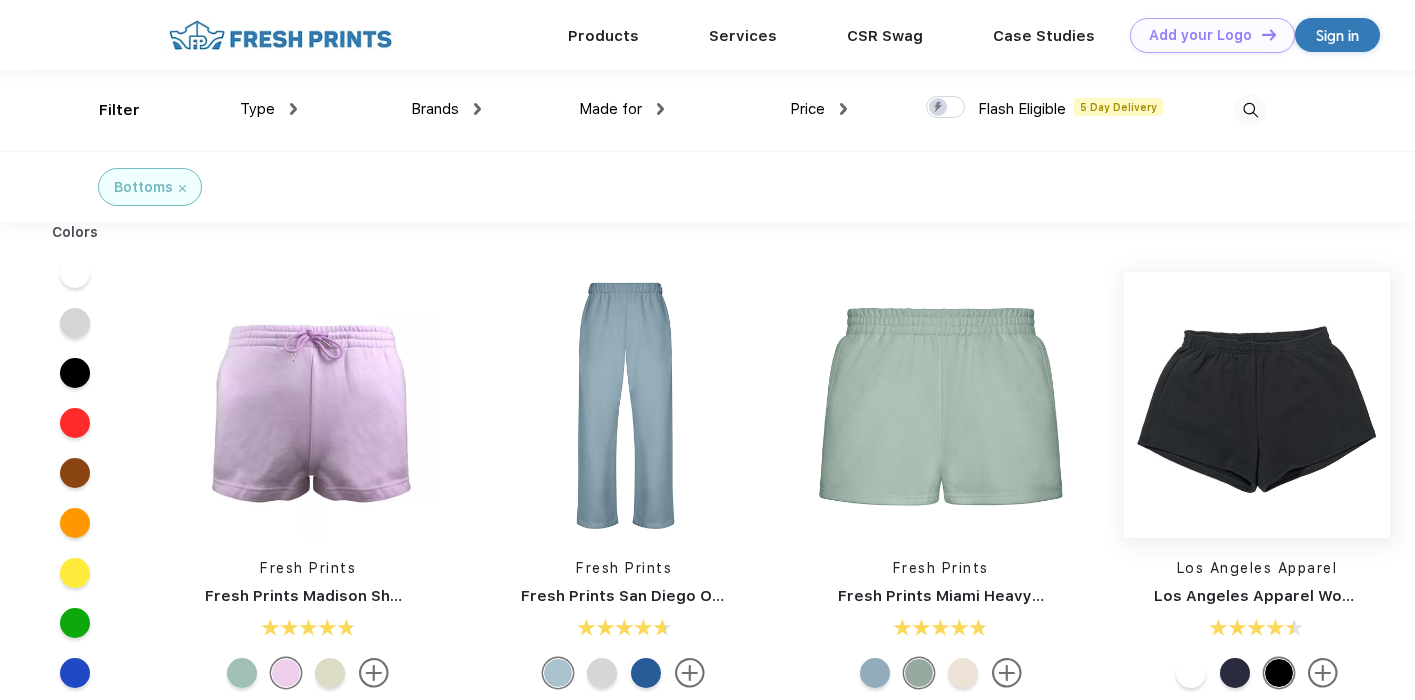 click at bounding box center (1257, 405) 